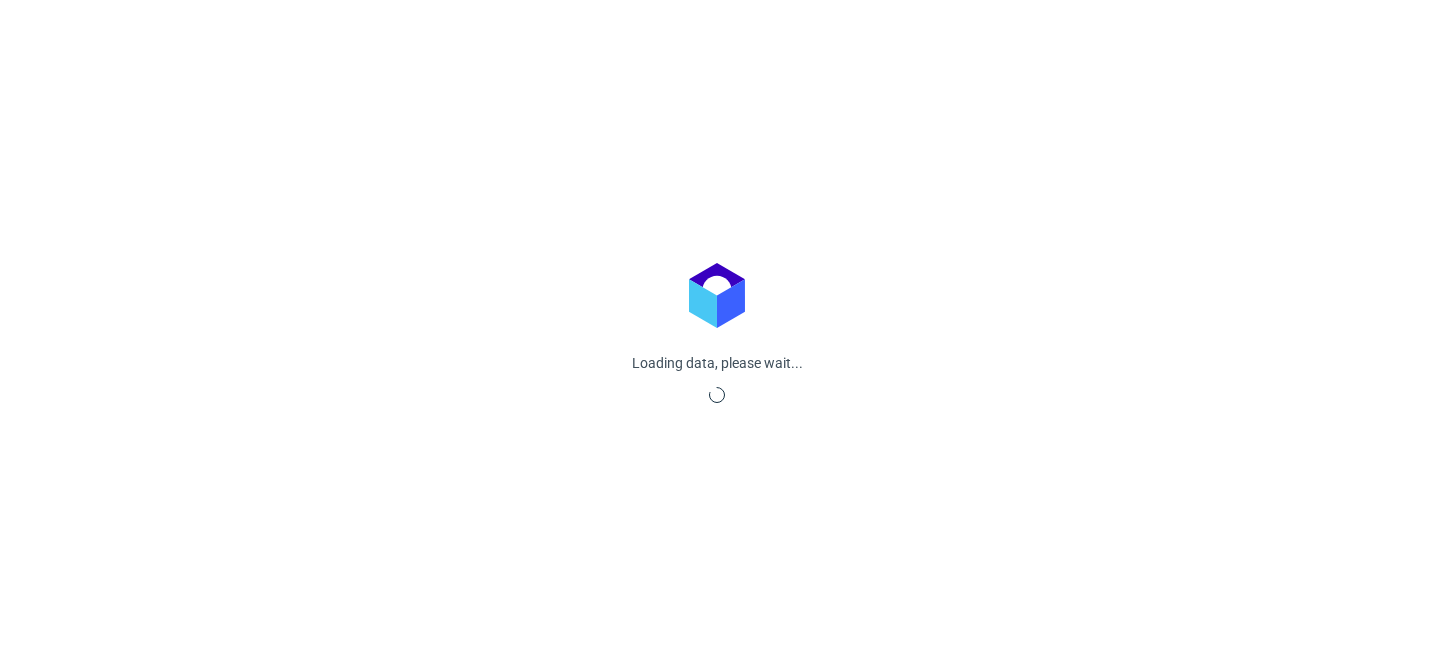 scroll, scrollTop: 0, scrollLeft: 0, axis: both 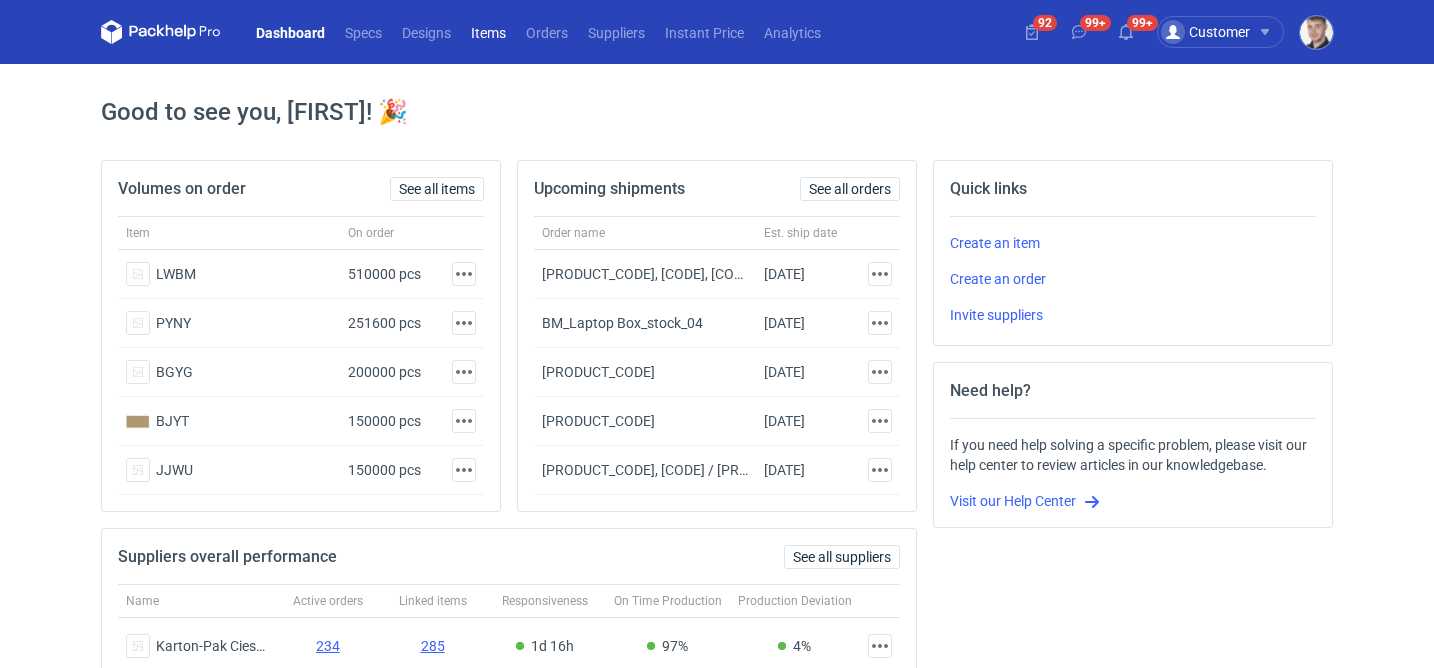 click on "Items" at bounding box center (488, 32) 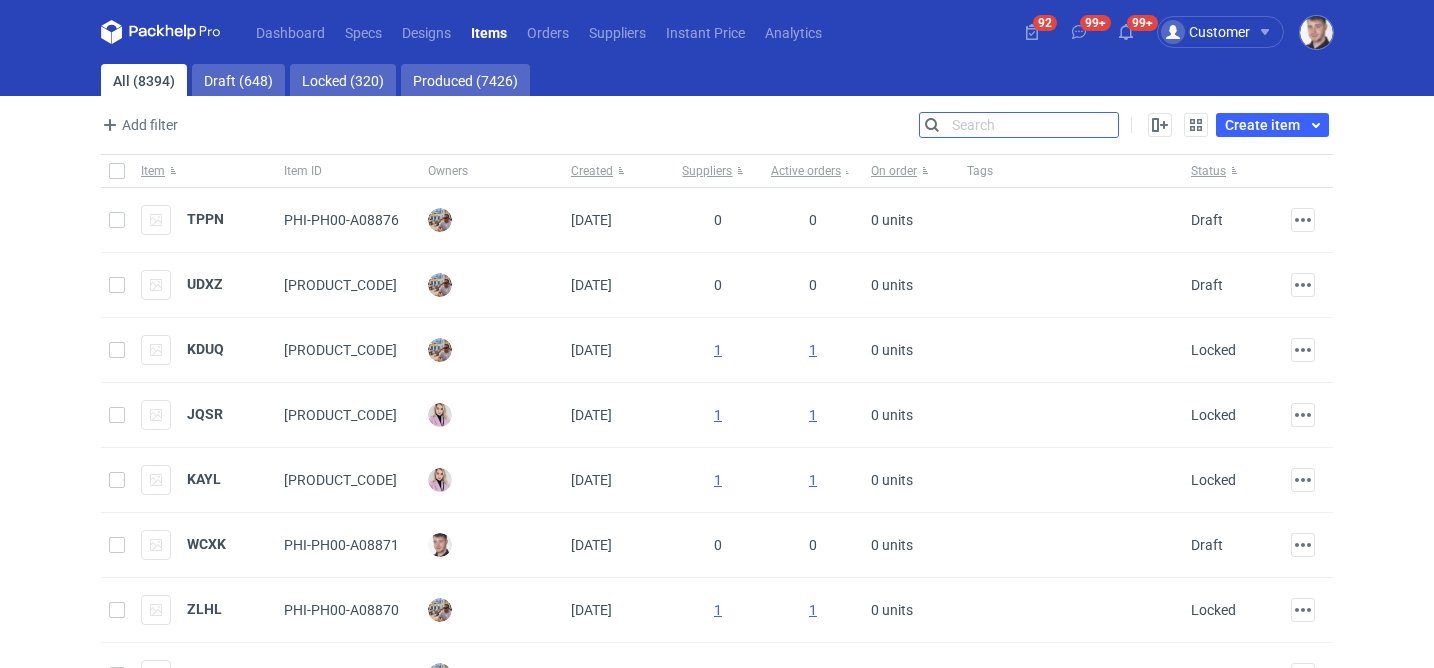 click on "Search" at bounding box center [1019, 125] 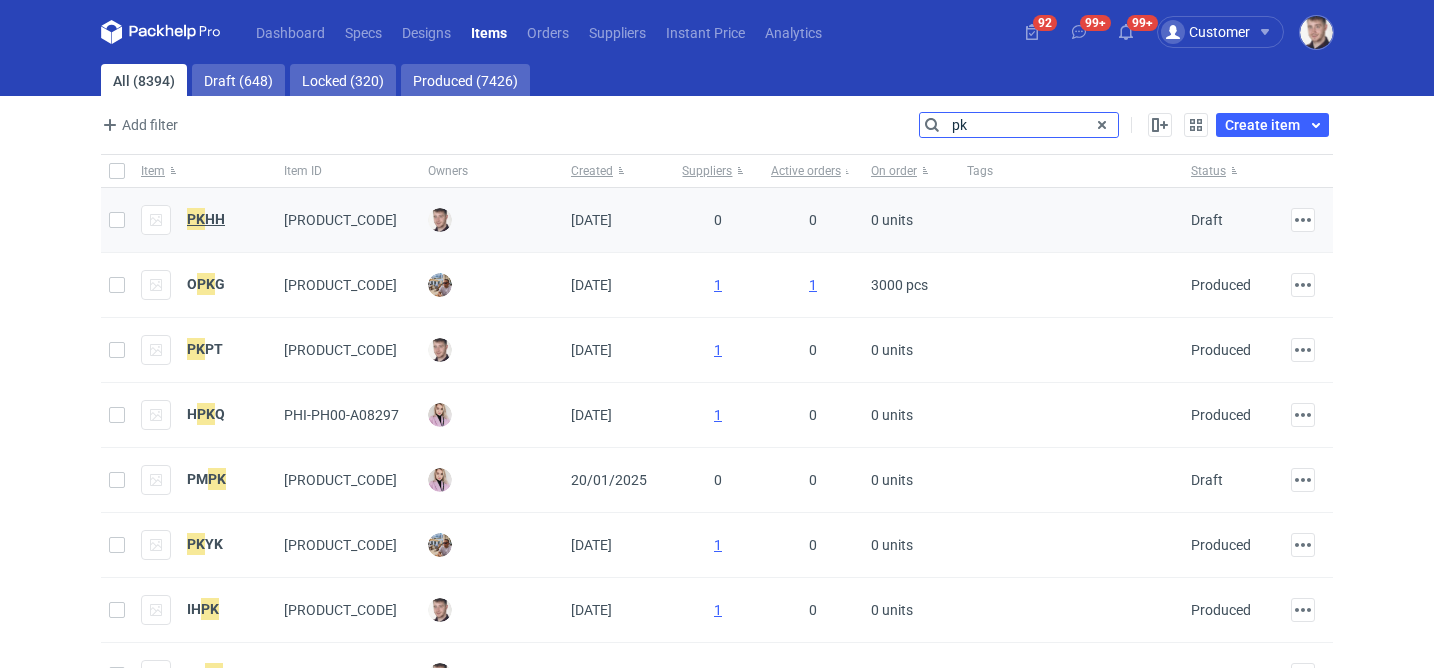 type on "pk" 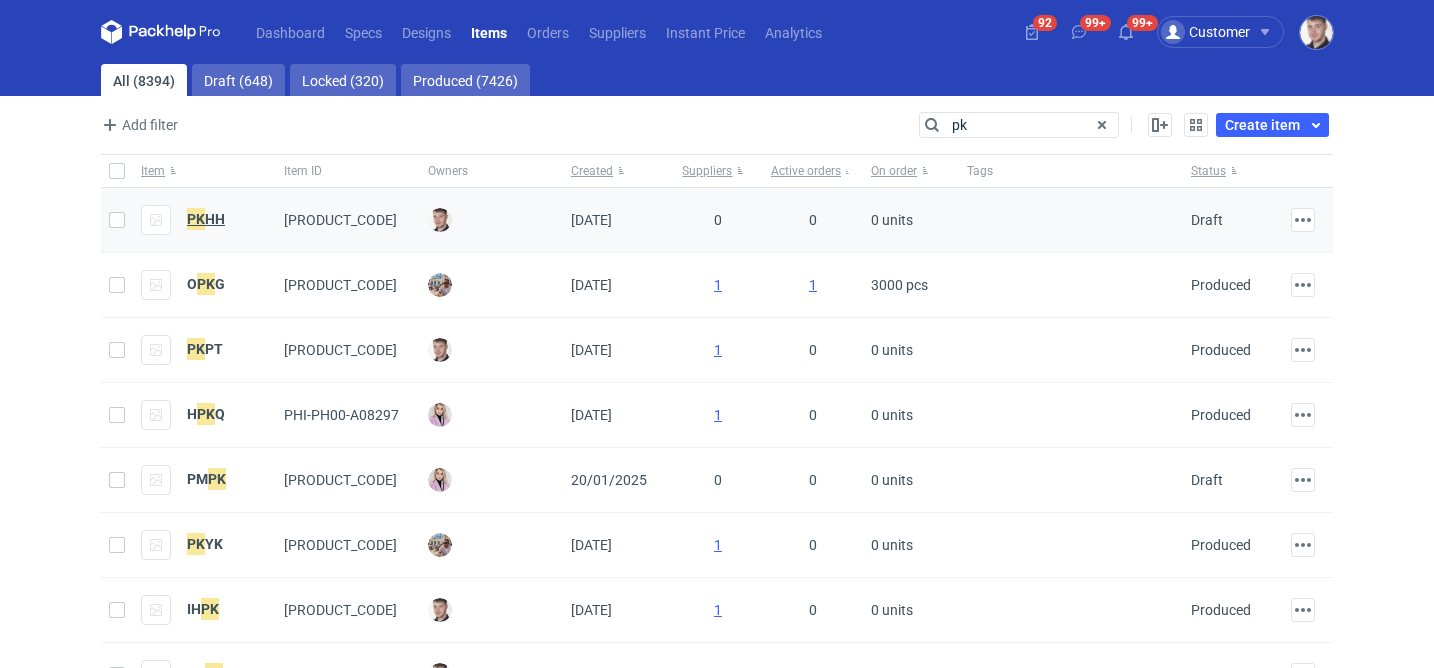 click on "PK" 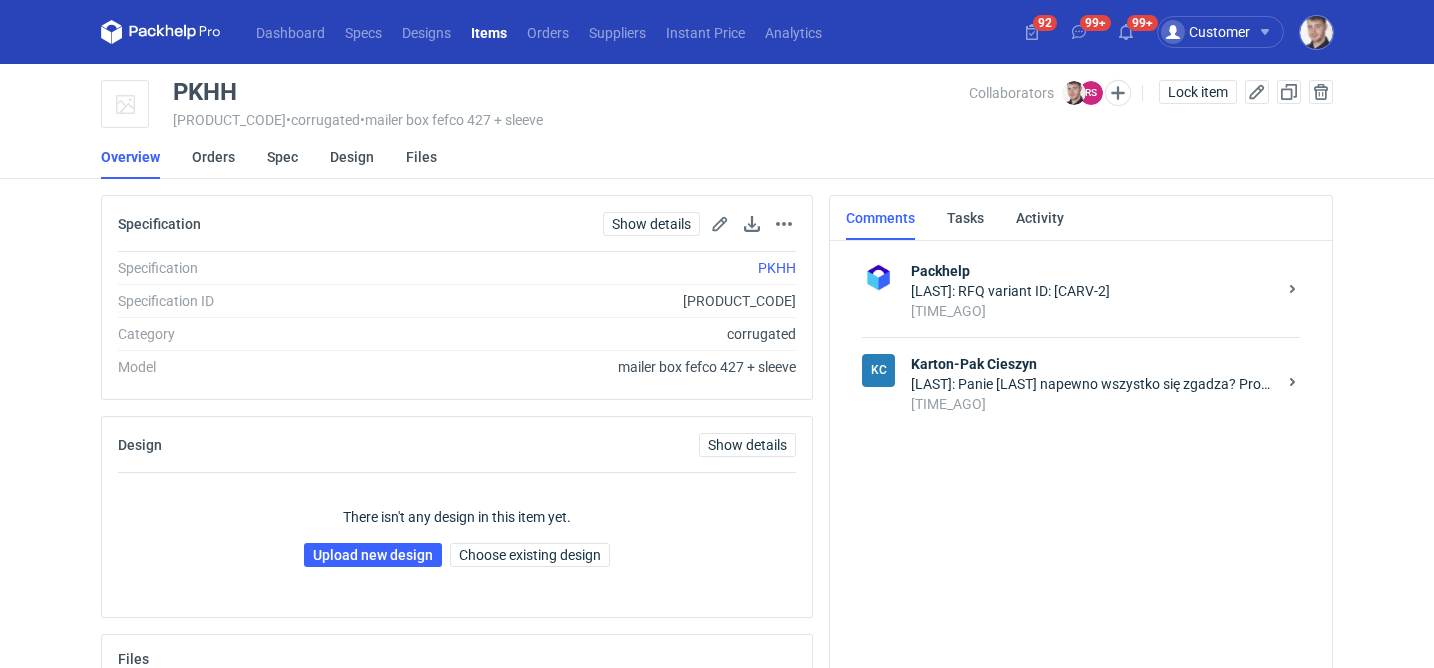 click on "[TIME] ago" at bounding box center [1093, 404] 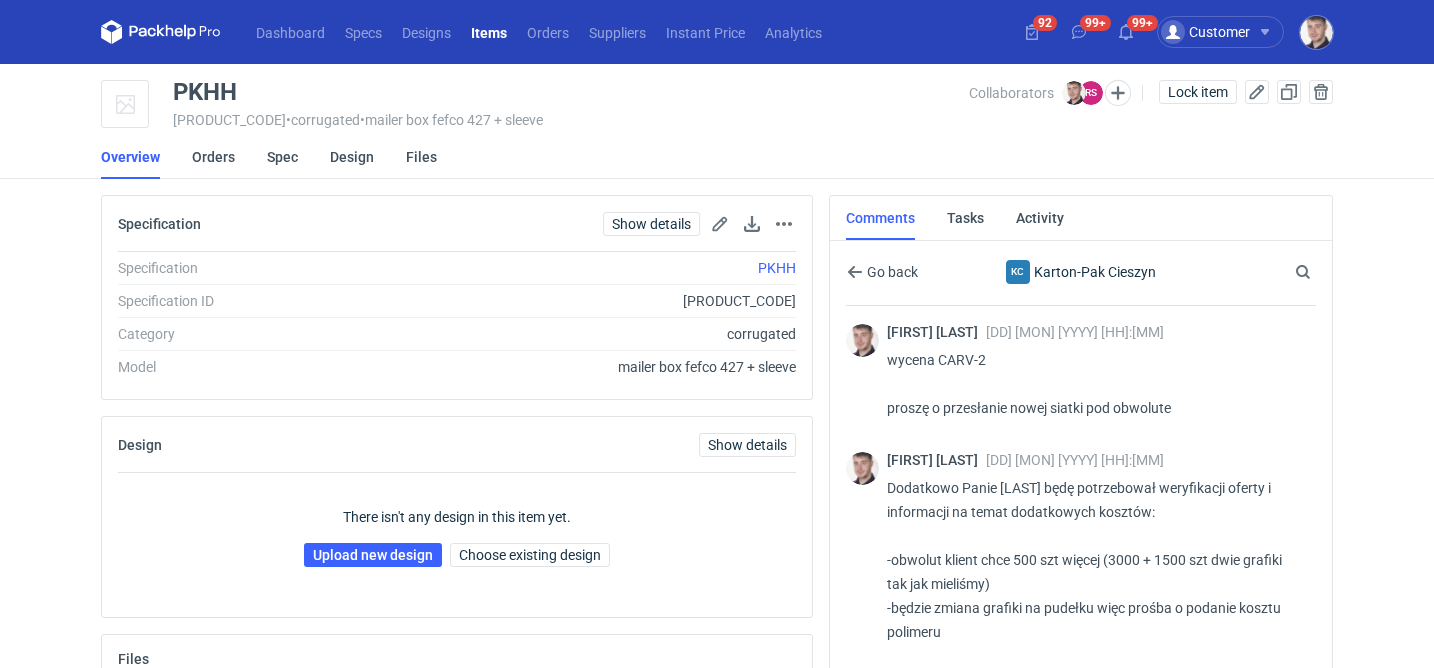 scroll, scrollTop: 50, scrollLeft: 0, axis: vertical 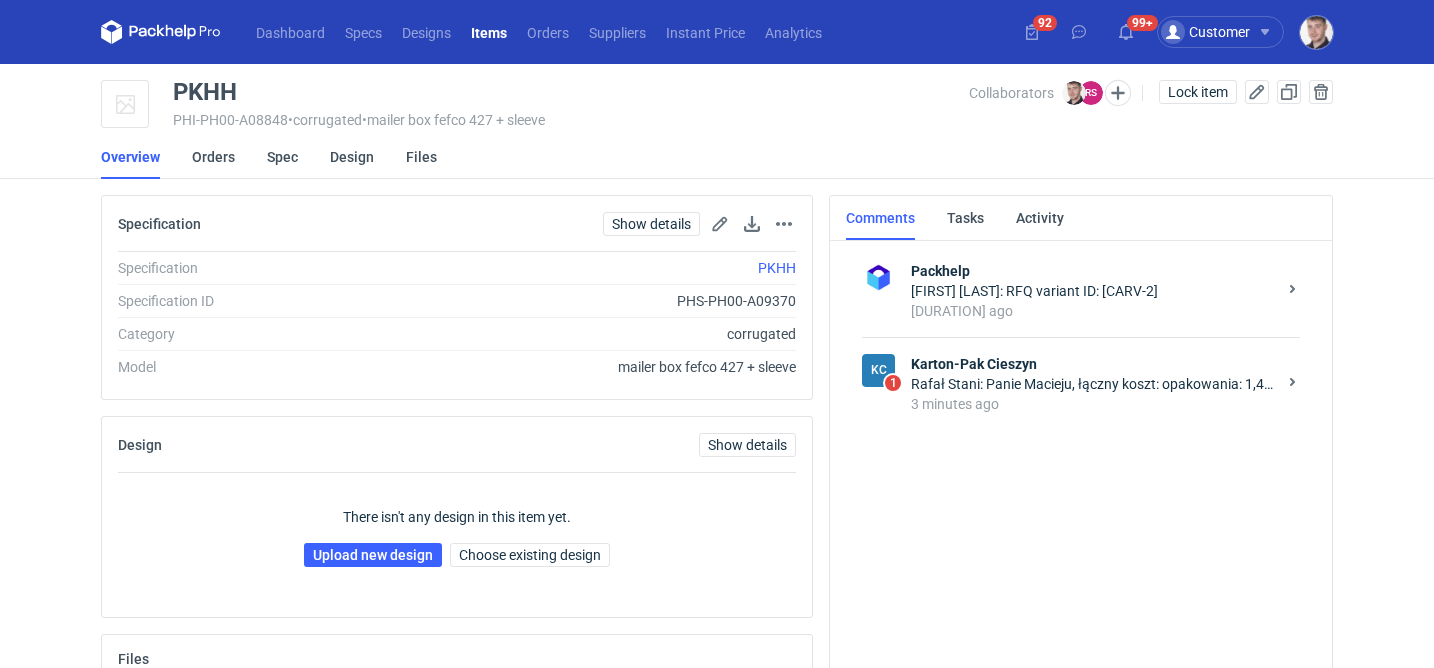 click on "KC 1 Karton-Pak Cieszyn Rafał Stani: Panie Macieju, łączny koszt:
opakowania: 1,44 x 3000 szt. = 4320 zł
obwoluty: 1,87 zł x 4500 szt. = 8055 zł
razem: 12375 zł + narzędzi (600 zł wykrojnik + 1300 zł polimer) 3 minutes ago" at bounding box center [1081, 383] 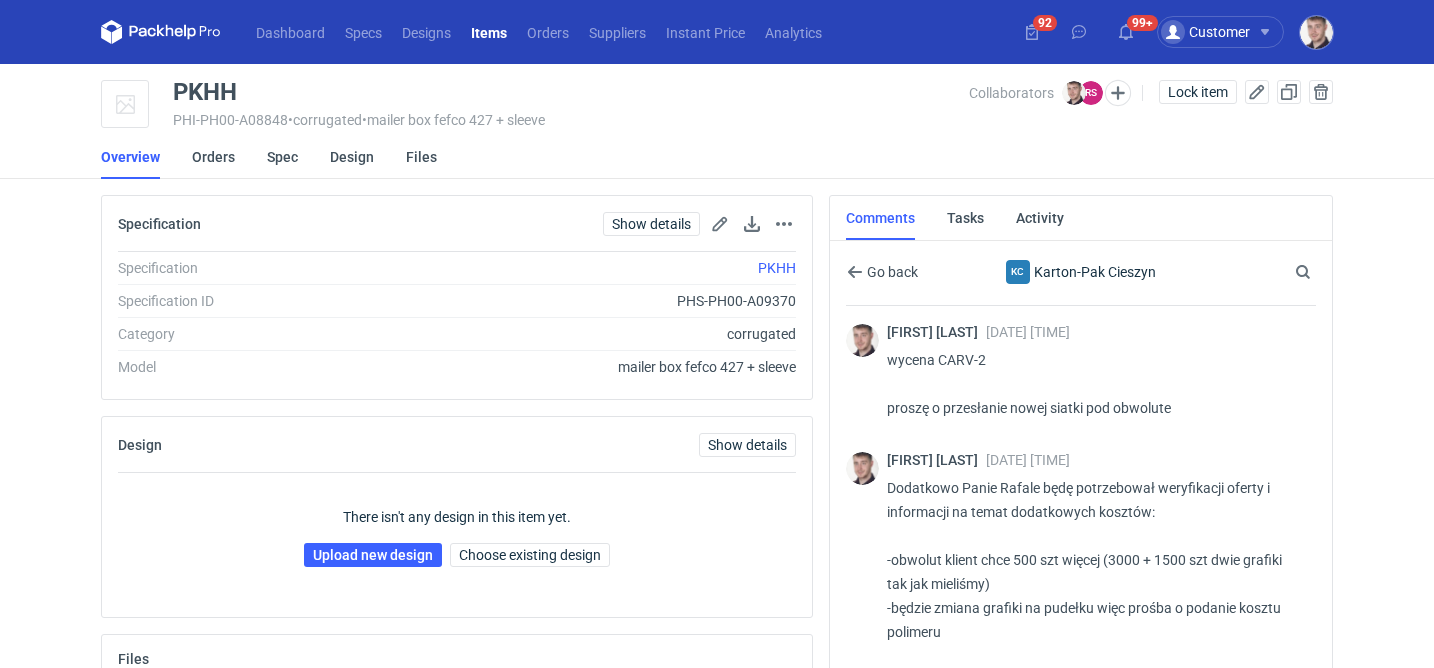 scroll, scrollTop: 111, scrollLeft: 0, axis: vertical 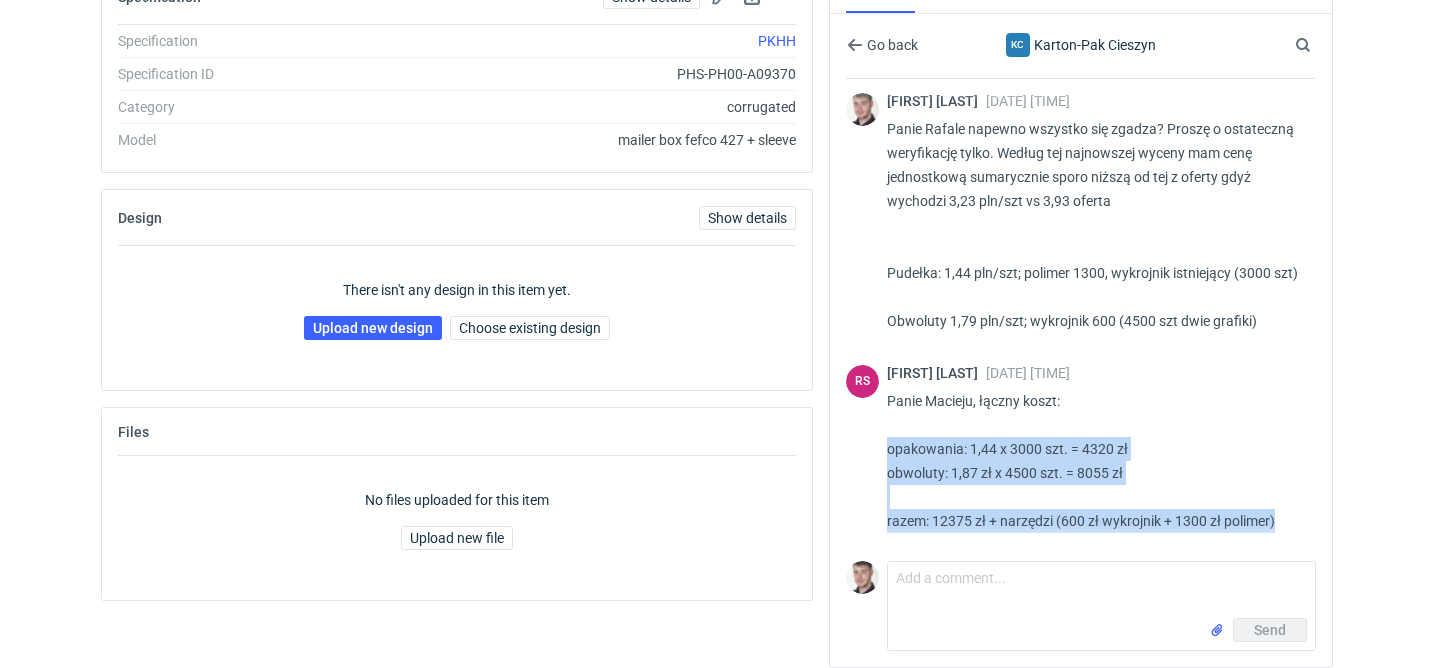 drag, startPoint x: 1283, startPoint y: 519, endPoint x: 886, endPoint y: 451, distance: 402.7816 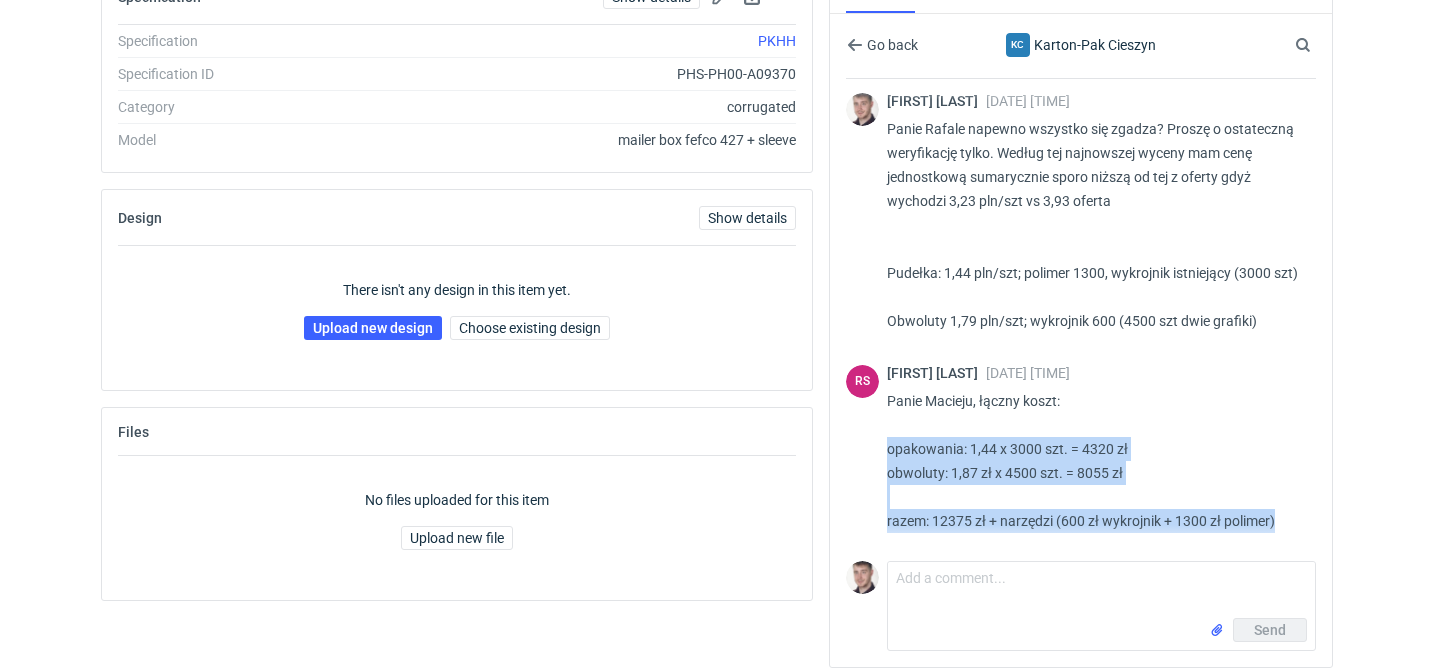 click on "Panie Macieju, łączny koszt:
opakowania: 1,44 x 3000 szt. = 4320 zł
obwoluty: 1,87 zł x 4500 szt. = 8055 zł
razem: 12375 zł + narzędzi (600 zł wykrojnik + 1300 zł polimer)" at bounding box center [1093, 461] 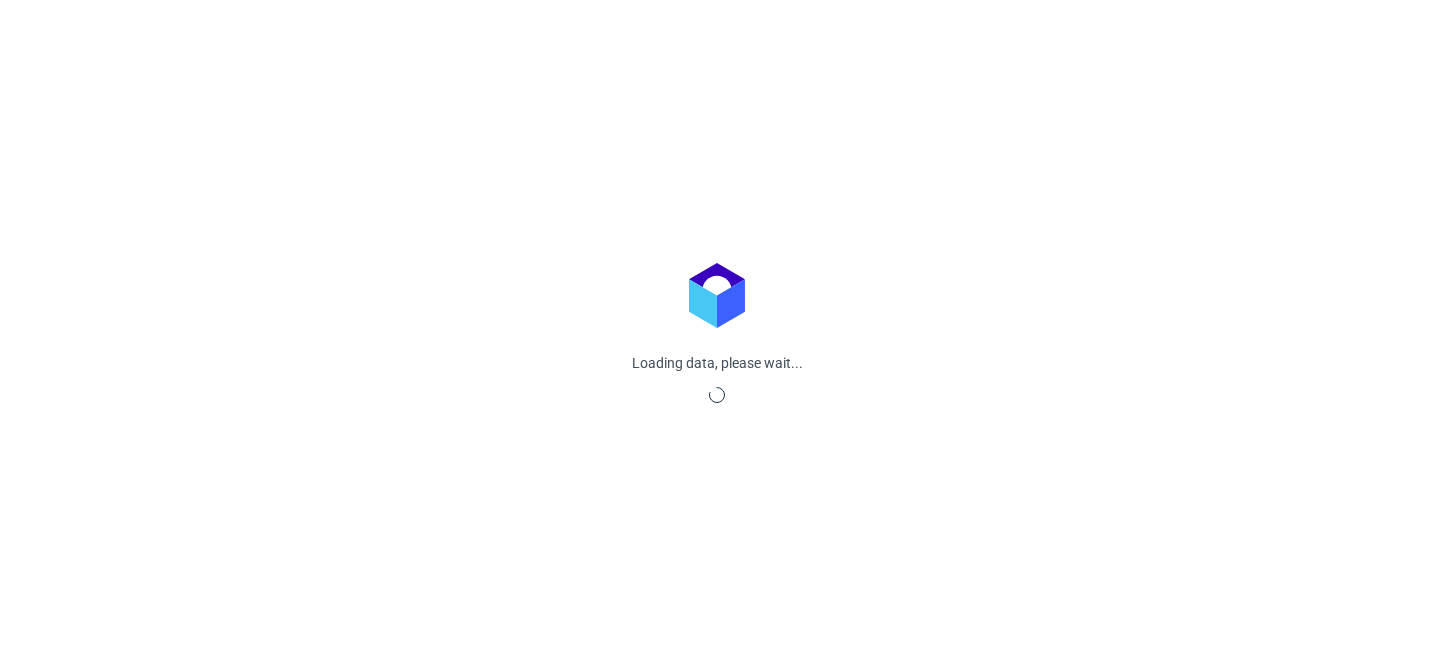 scroll, scrollTop: 0, scrollLeft: 0, axis: both 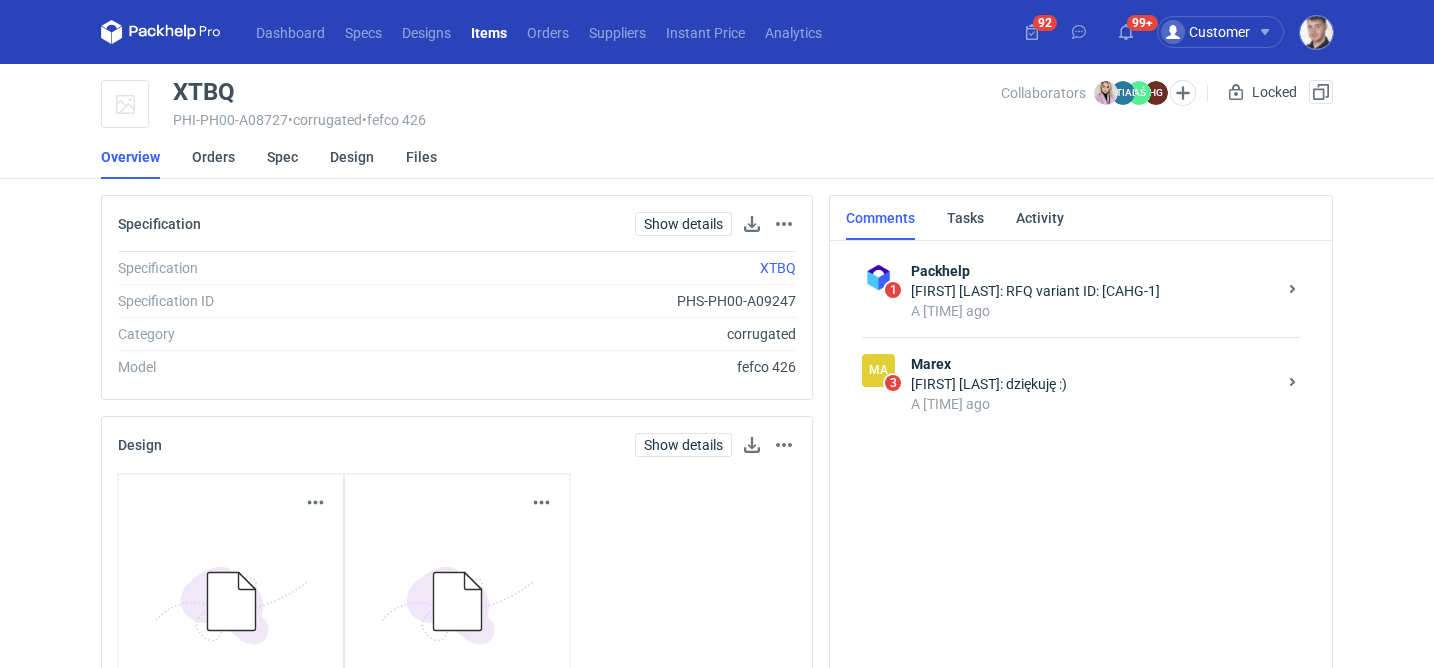click on "[FIRST] [LAST]: dziękuję :)" at bounding box center (1093, 384) 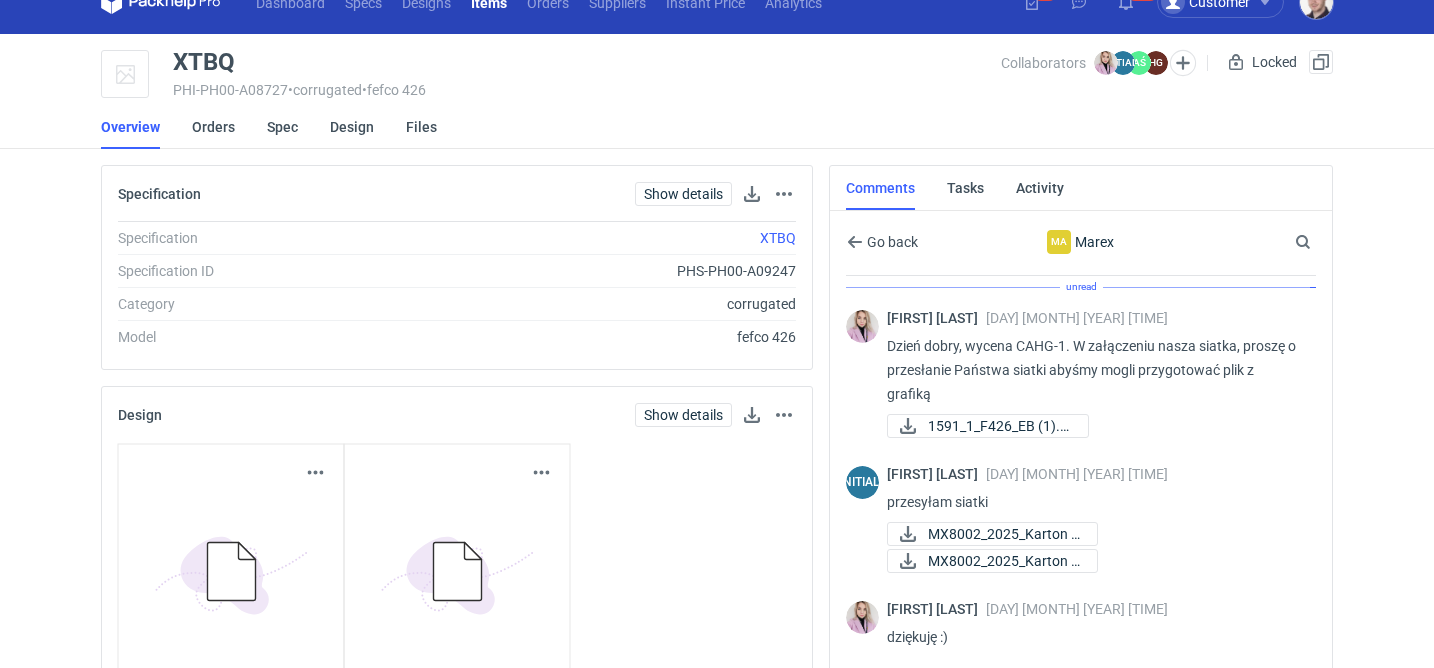 scroll, scrollTop: 31, scrollLeft: 0, axis: vertical 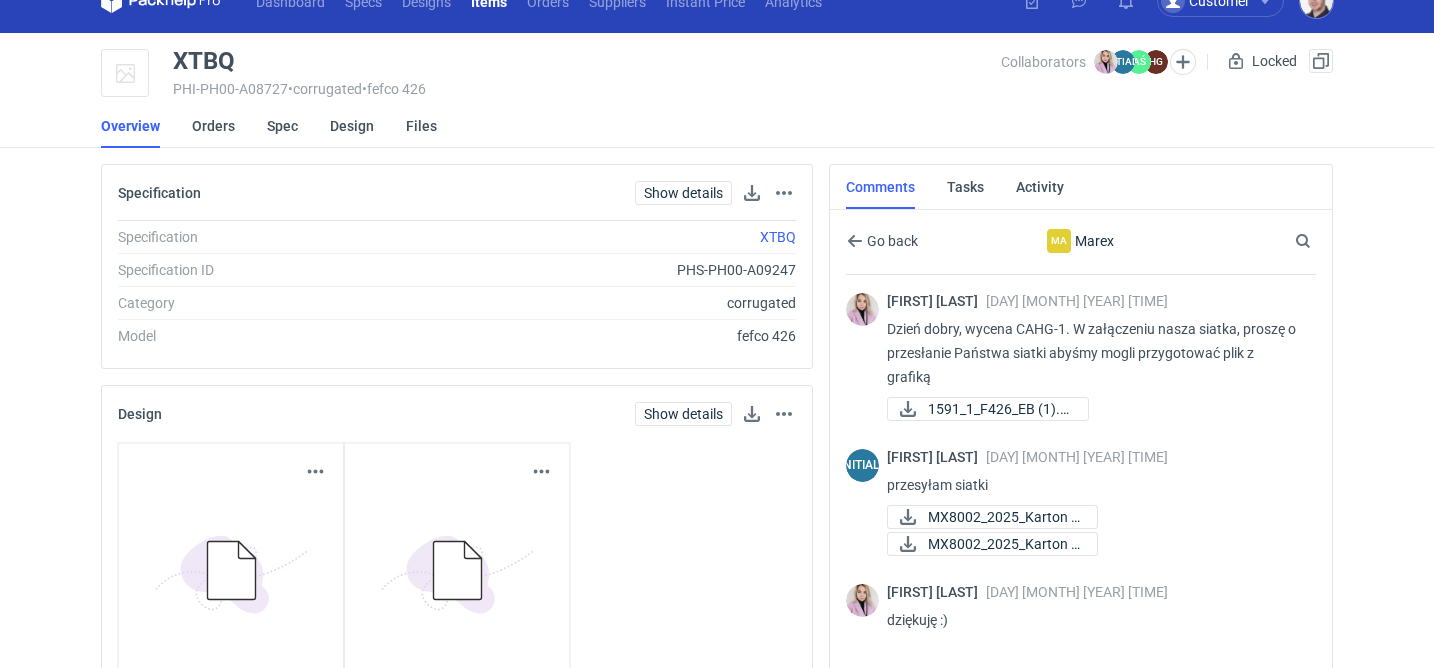click on "Orders" at bounding box center [229, 126] 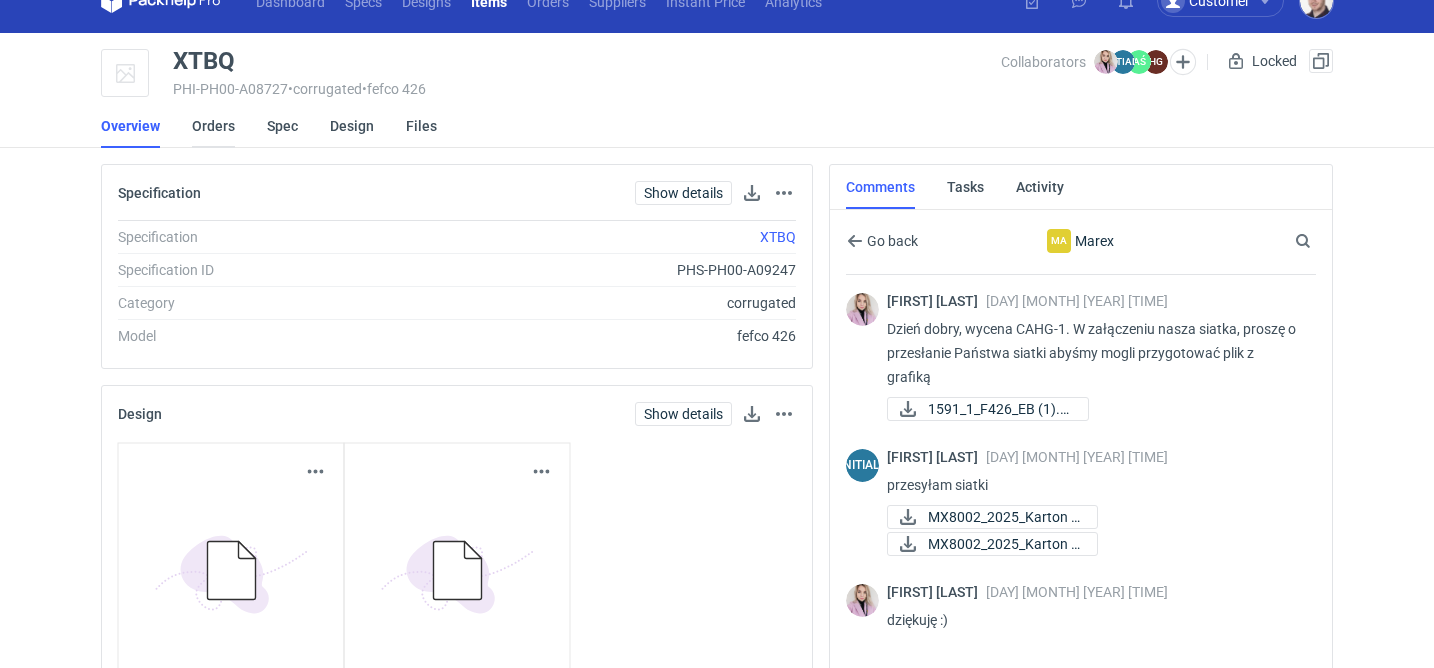 click on "Orders" at bounding box center (213, 126) 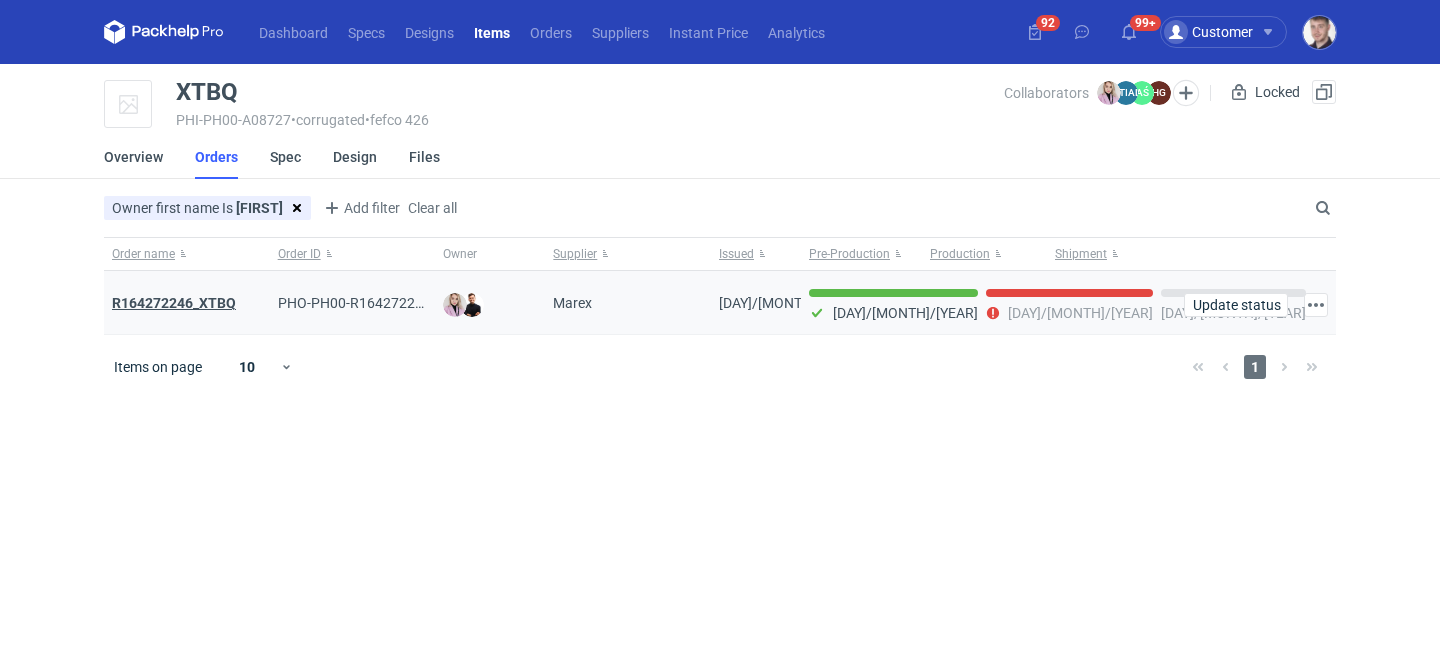 click on "R164272246_XTBQ" at bounding box center (174, 303) 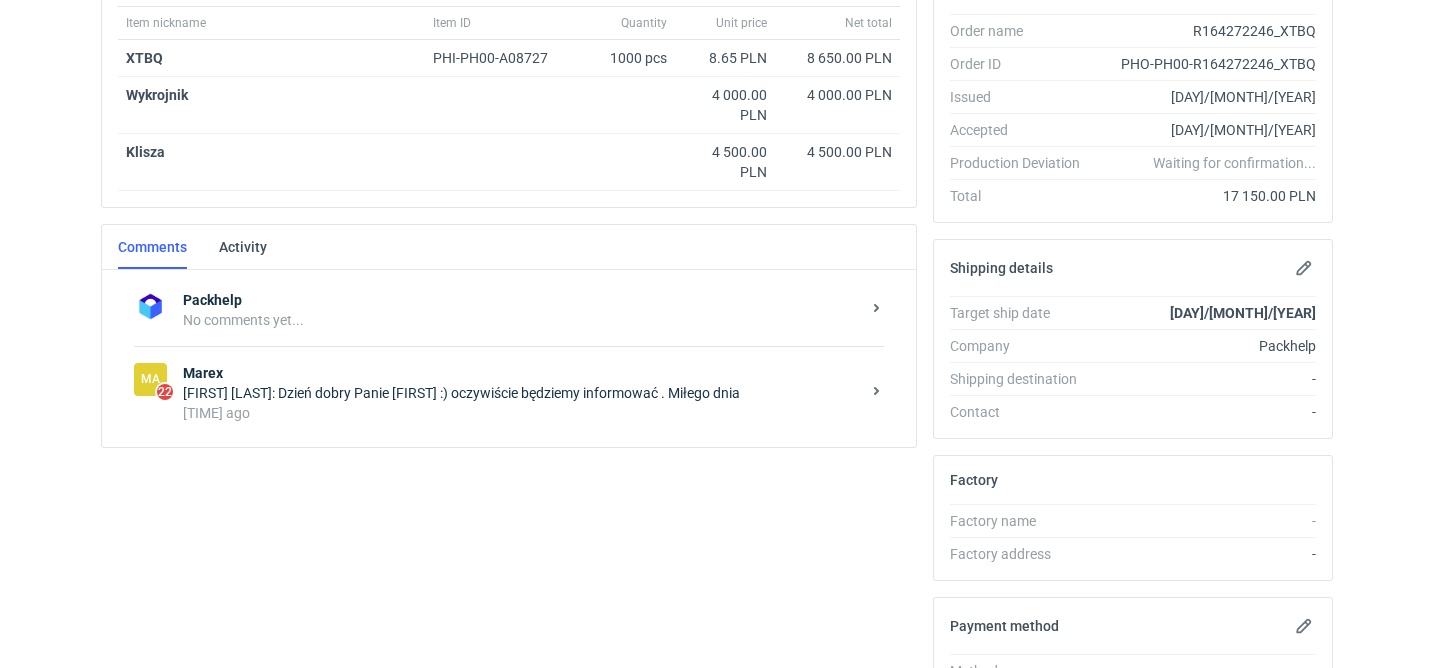 click on "[TIME] ago" at bounding box center [521, 413] 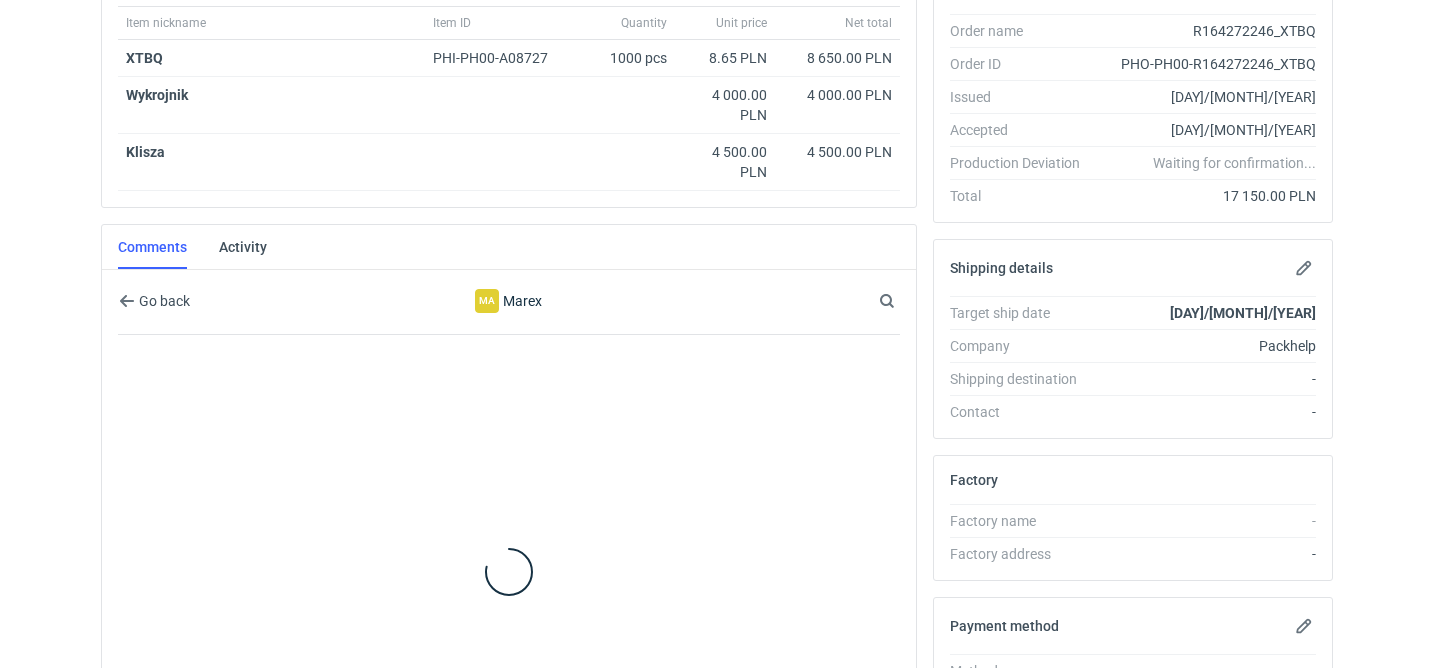 scroll, scrollTop: 481, scrollLeft: 0, axis: vertical 